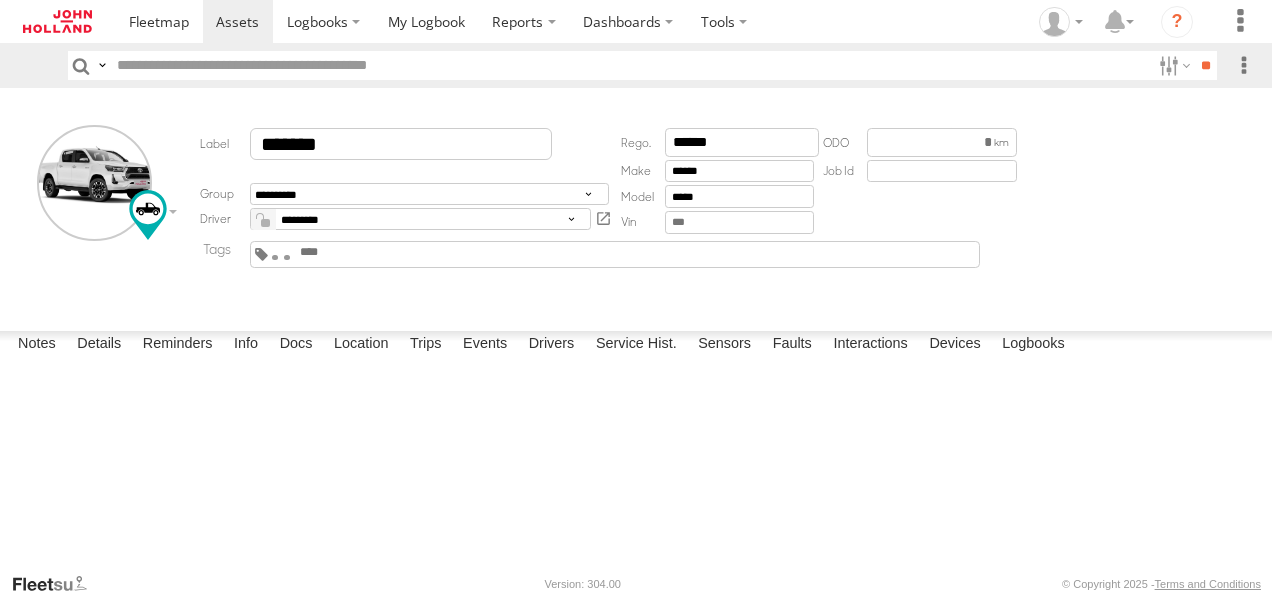 scroll, scrollTop: 0, scrollLeft: 0, axis: both 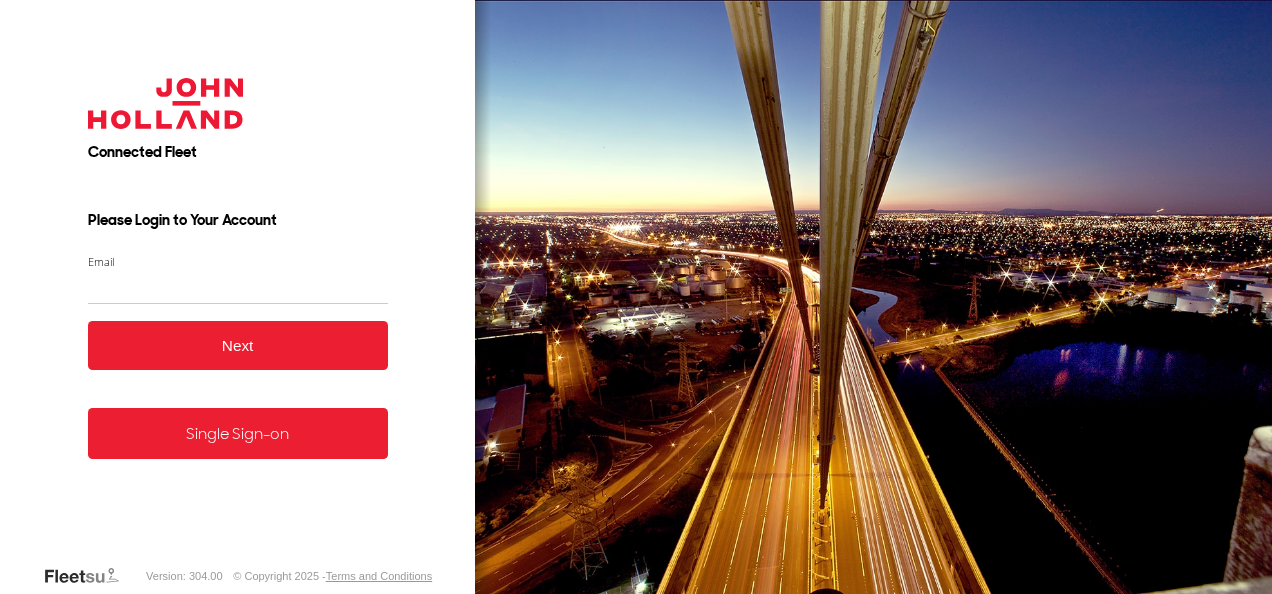 click on "Single Sign-on" at bounding box center (238, 433) 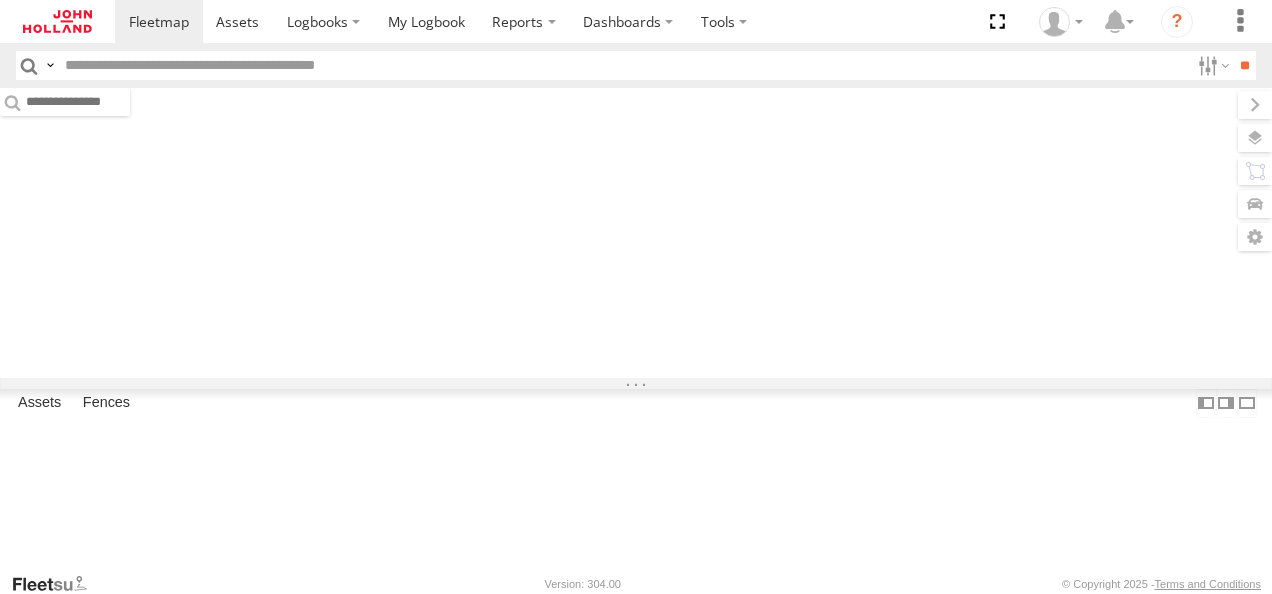 scroll, scrollTop: 0, scrollLeft: 0, axis: both 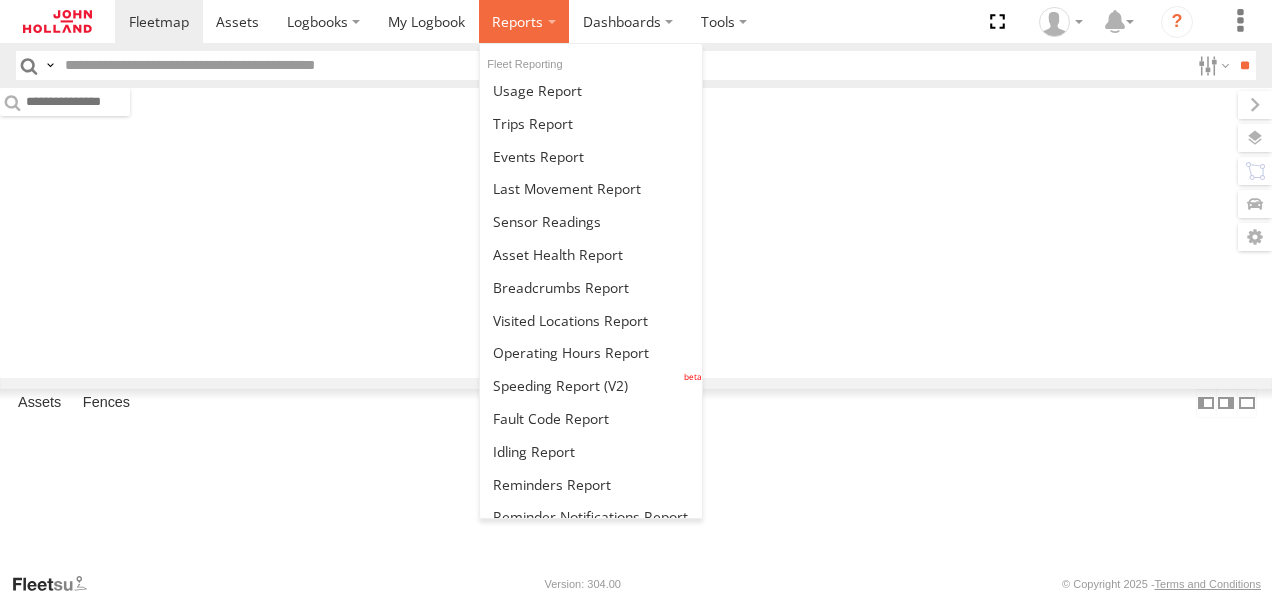 click at bounding box center [524, 21] 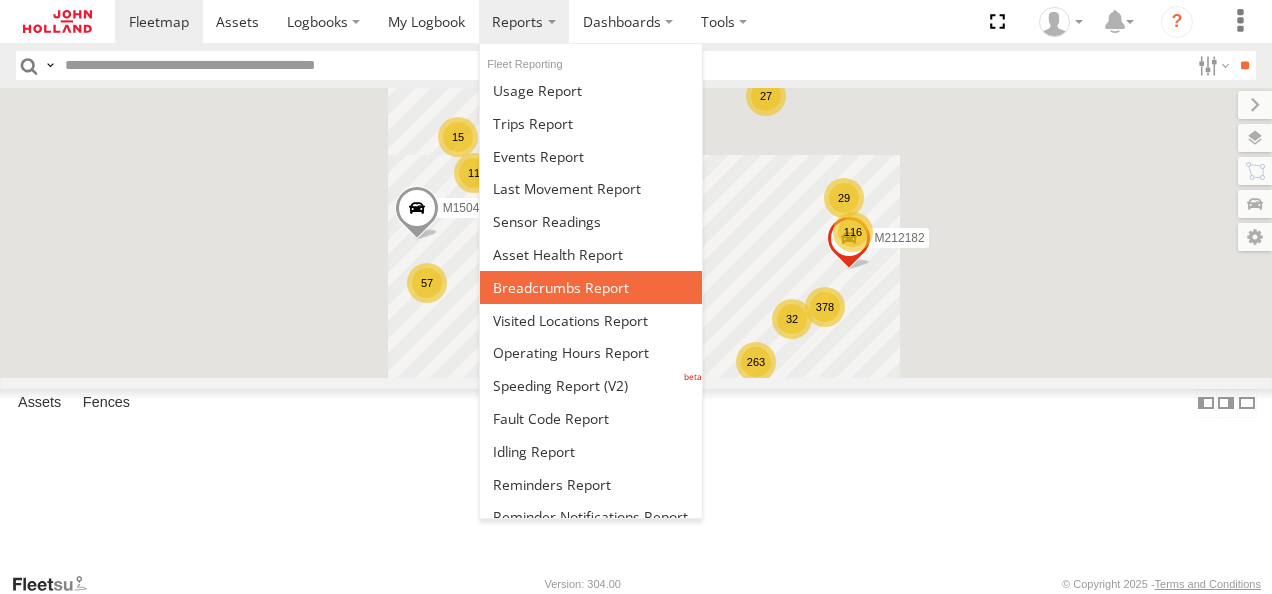 click at bounding box center [561, 287] 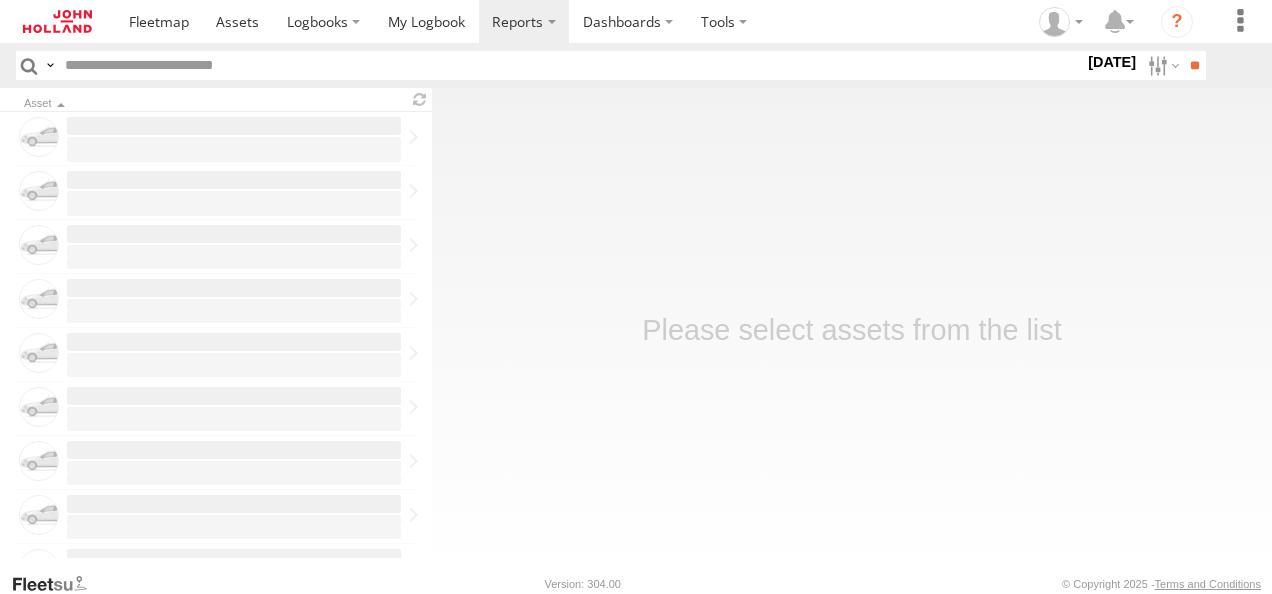 scroll, scrollTop: 0, scrollLeft: 0, axis: both 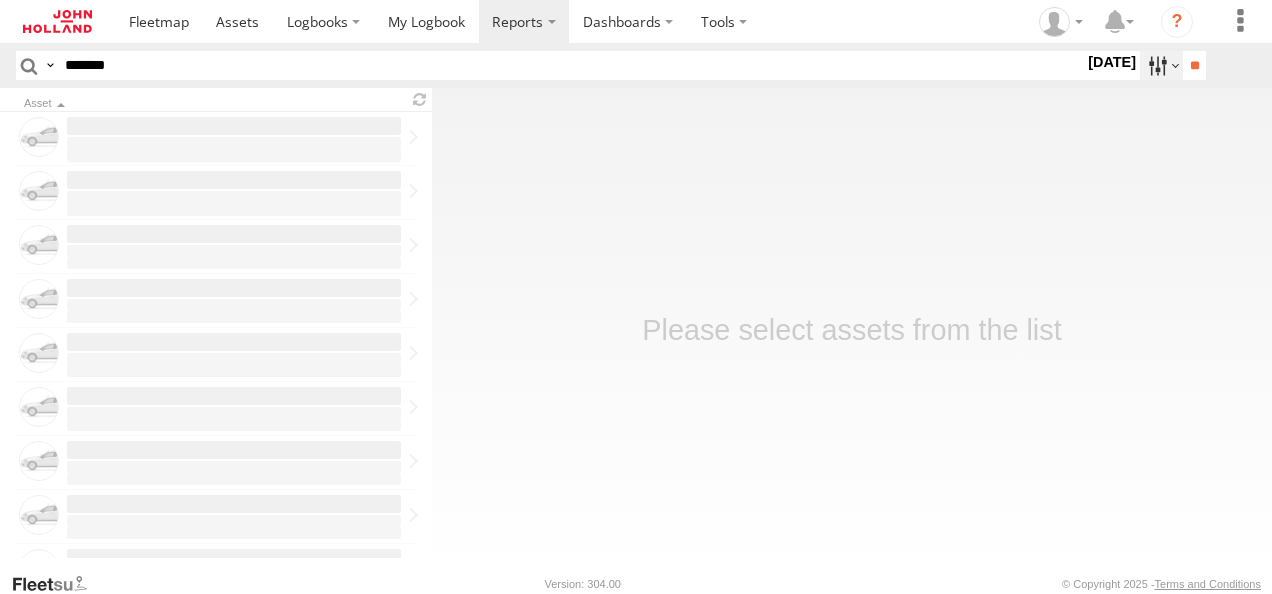 type on "*******" 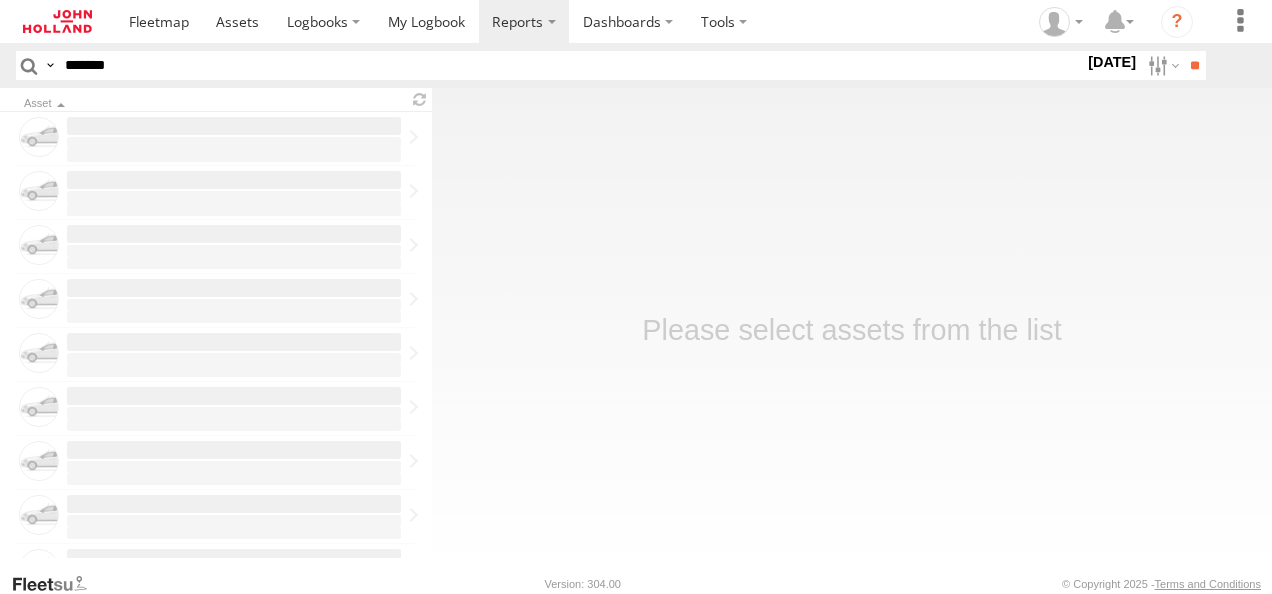 click on "Yesterday" at bounding box center [0, 0] 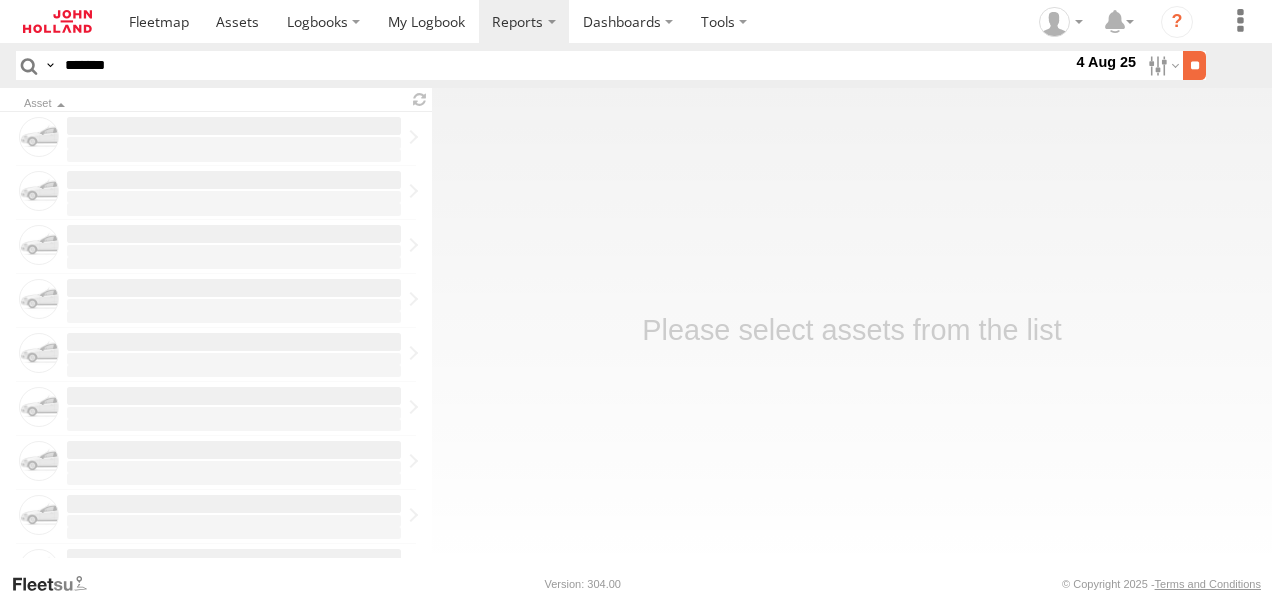 click on "**" at bounding box center (1194, 65) 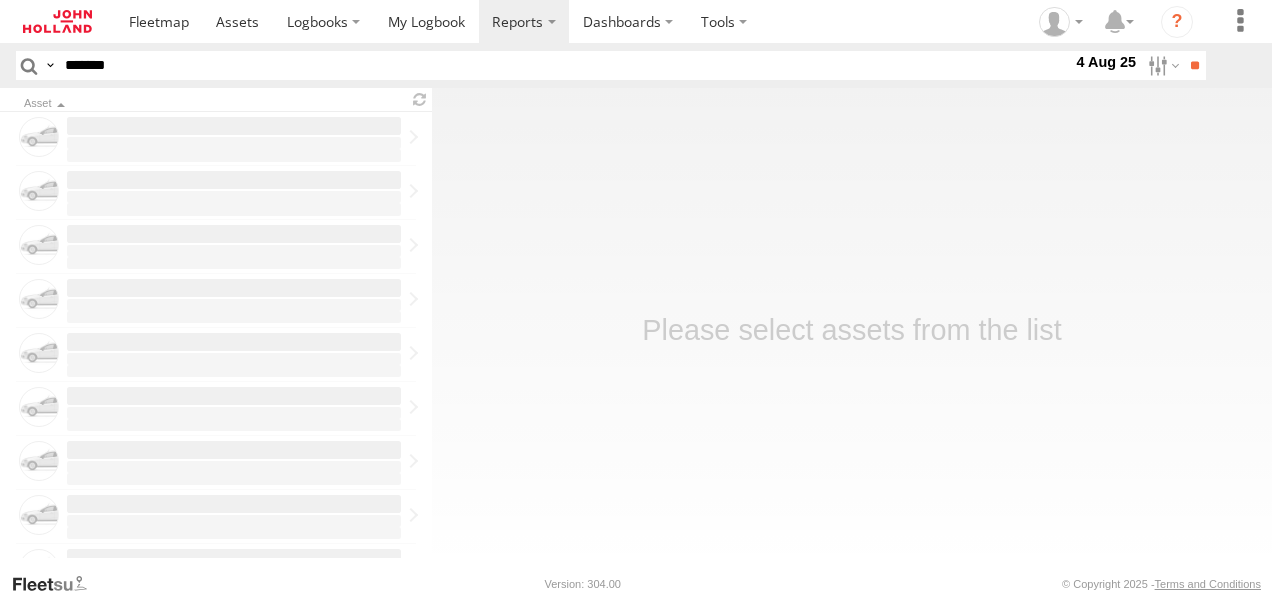 scroll, scrollTop: 0, scrollLeft: 0, axis: both 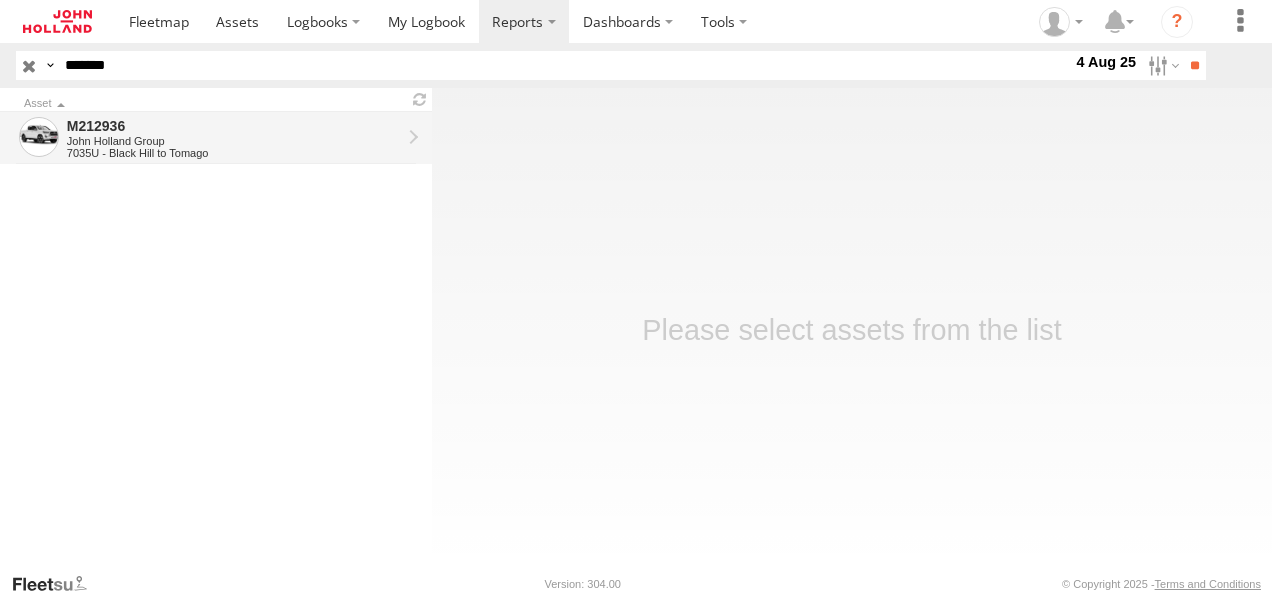 click on "M212936" at bounding box center (234, 126) 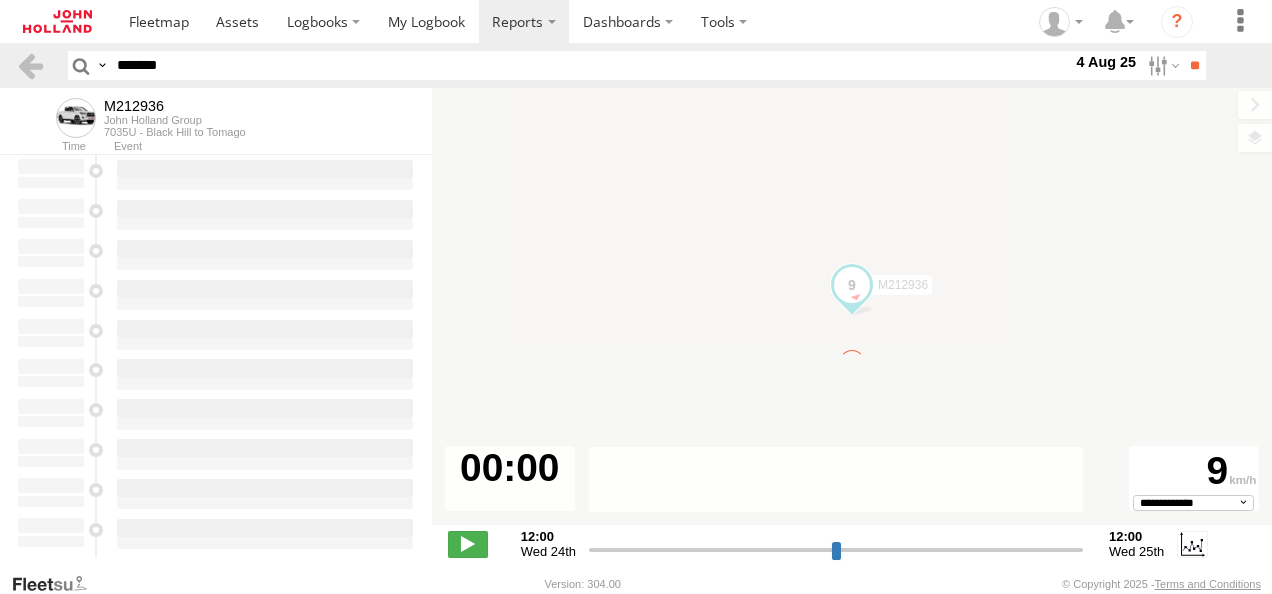 scroll, scrollTop: 0, scrollLeft: 0, axis: both 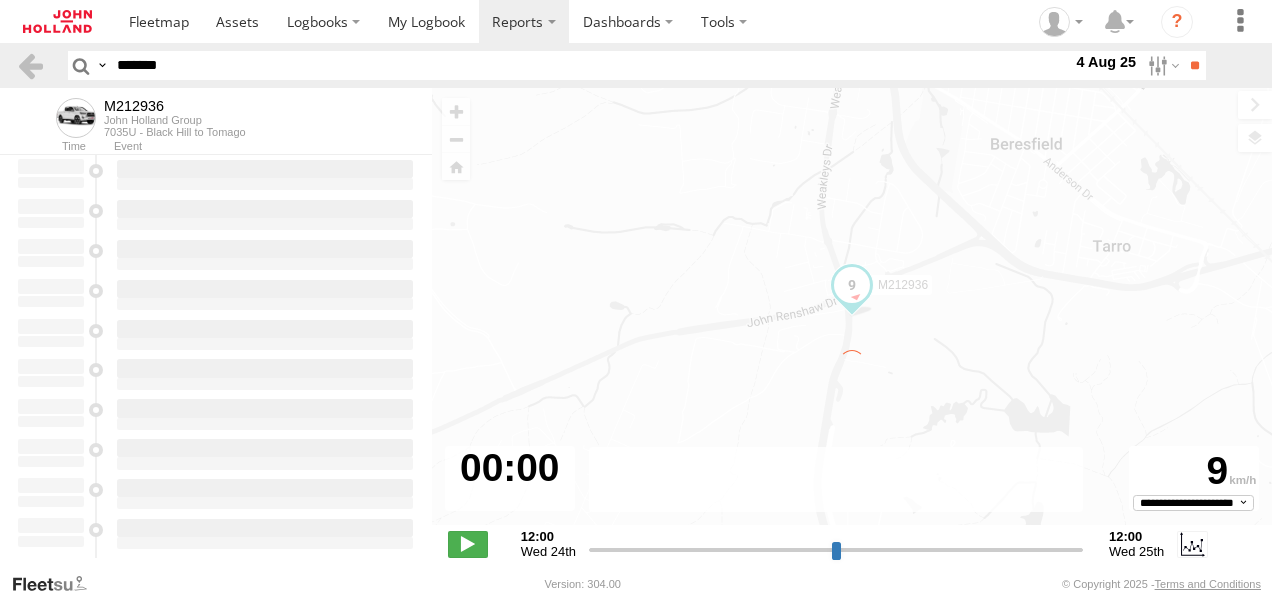 type on "**********" 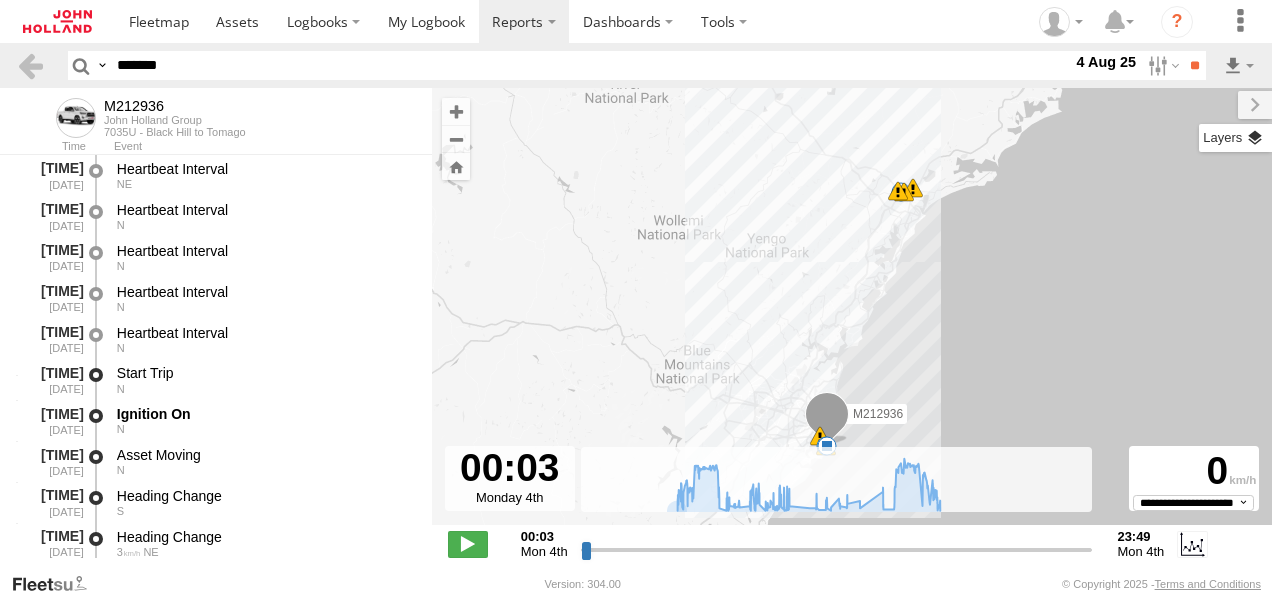 click at bounding box center (1235, 138) 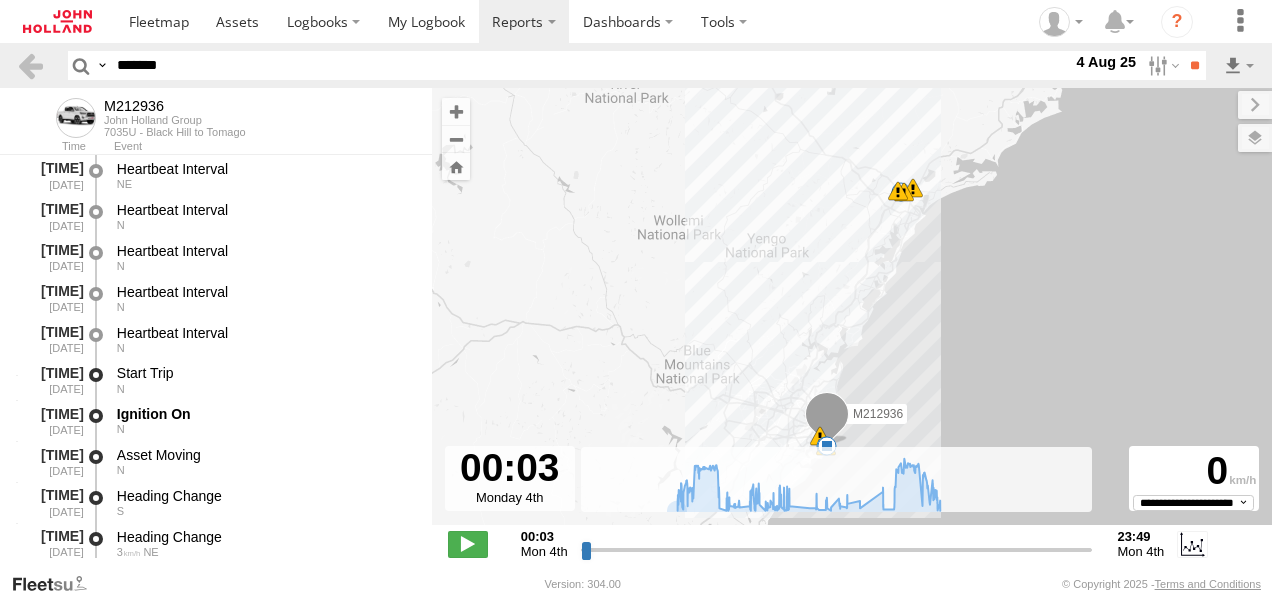 click at bounding box center [0, 0] 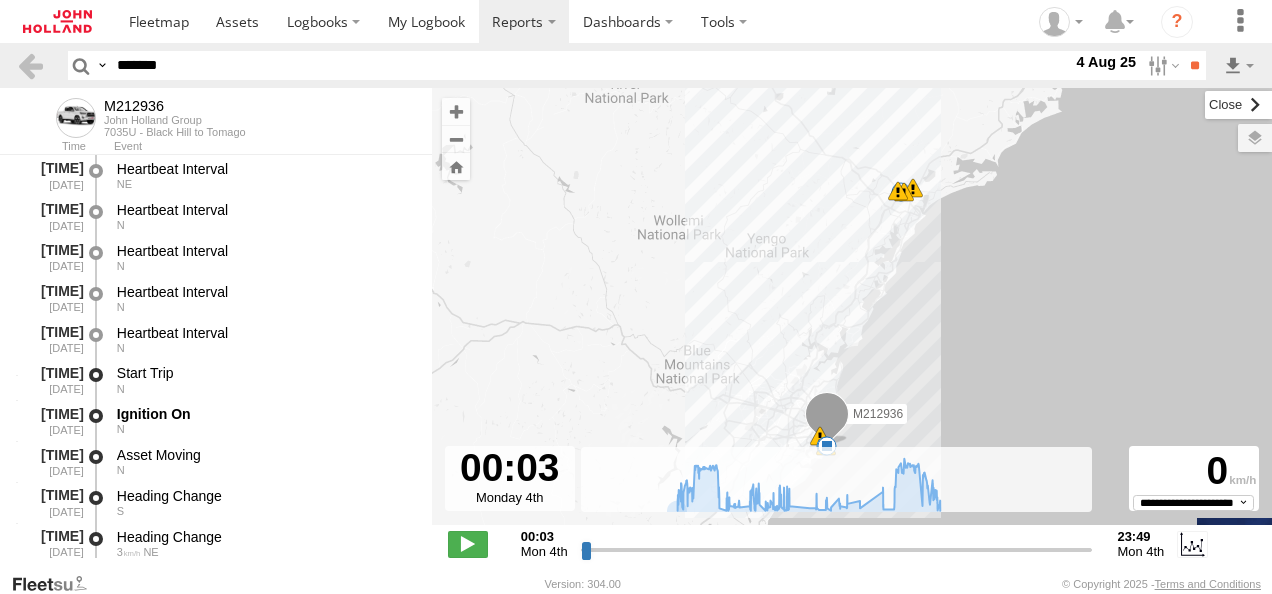 click at bounding box center (1238, 105) 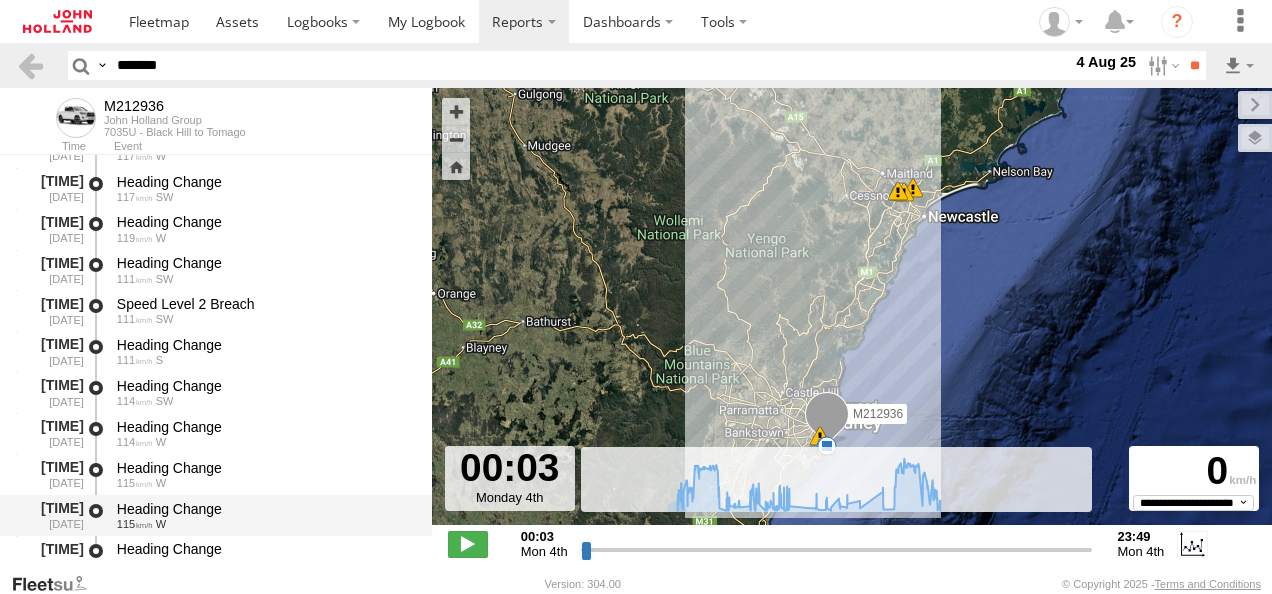 scroll, scrollTop: 25796, scrollLeft: 0, axis: vertical 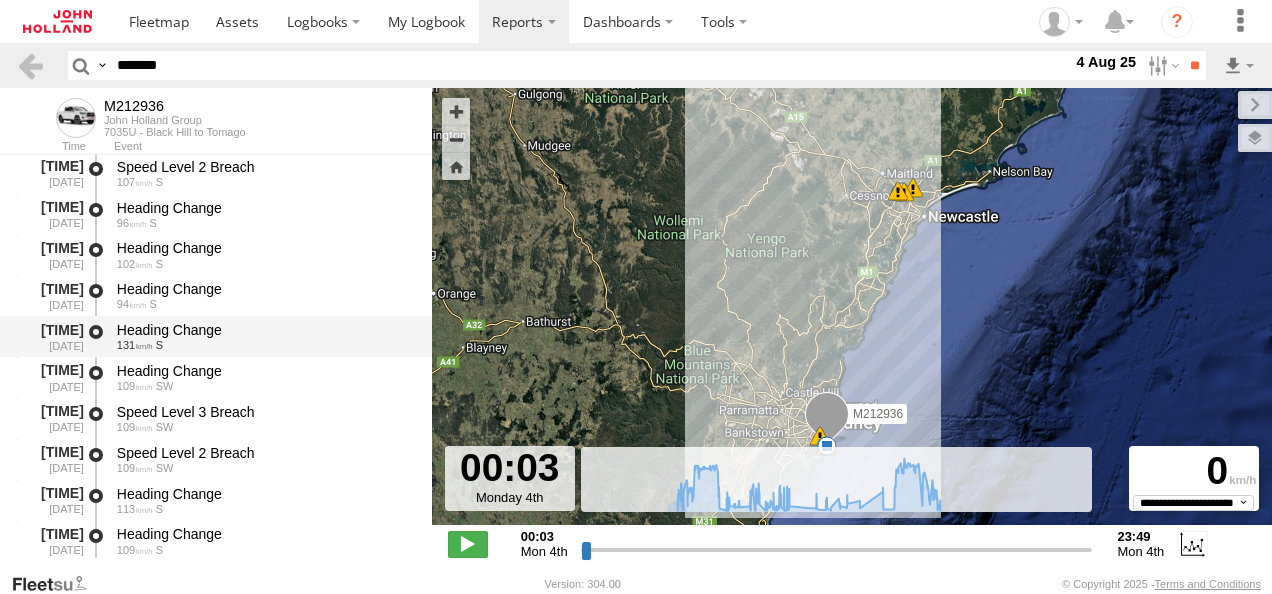 click on "Heading Change" at bounding box center [265, 330] 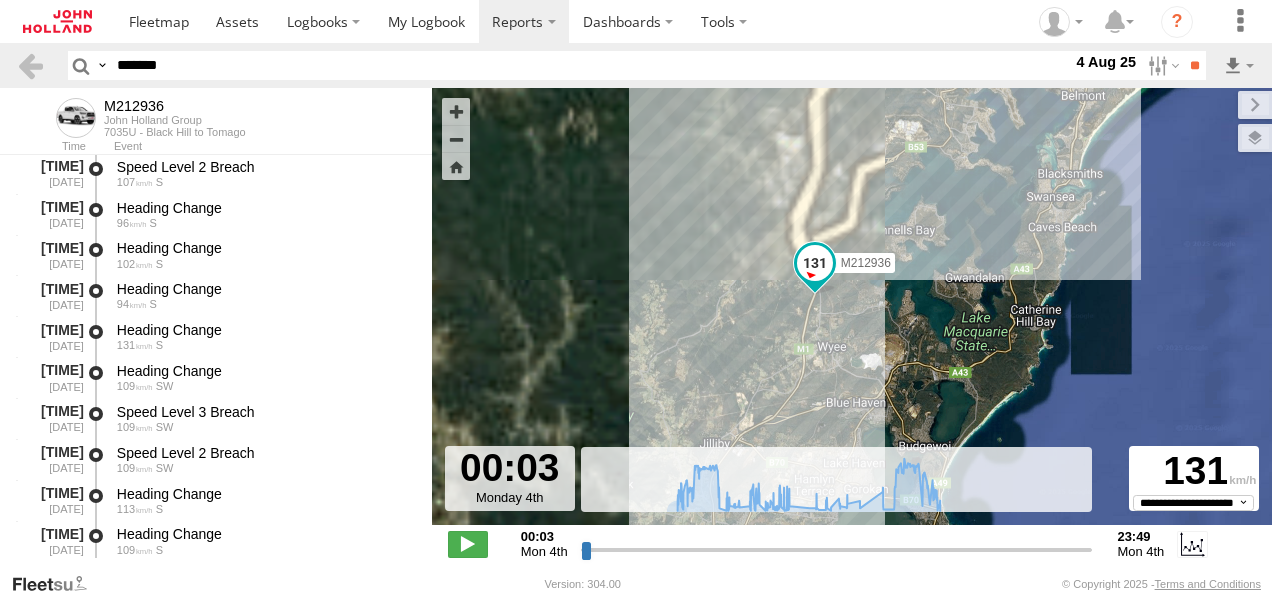 drag, startPoint x: 770, startPoint y: 176, endPoint x: 778, endPoint y: 316, distance: 140.22838 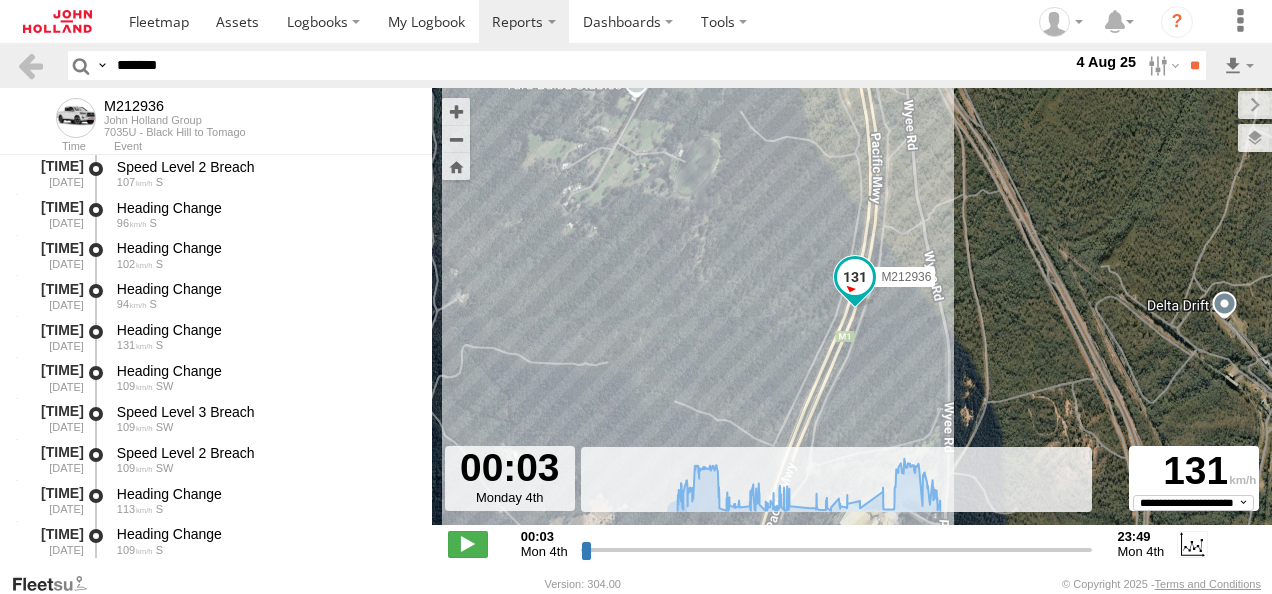 drag, startPoint x: 925, startPoint y: 284, endPoint x: 907, endPoint y: 341, distance: 59.77458 